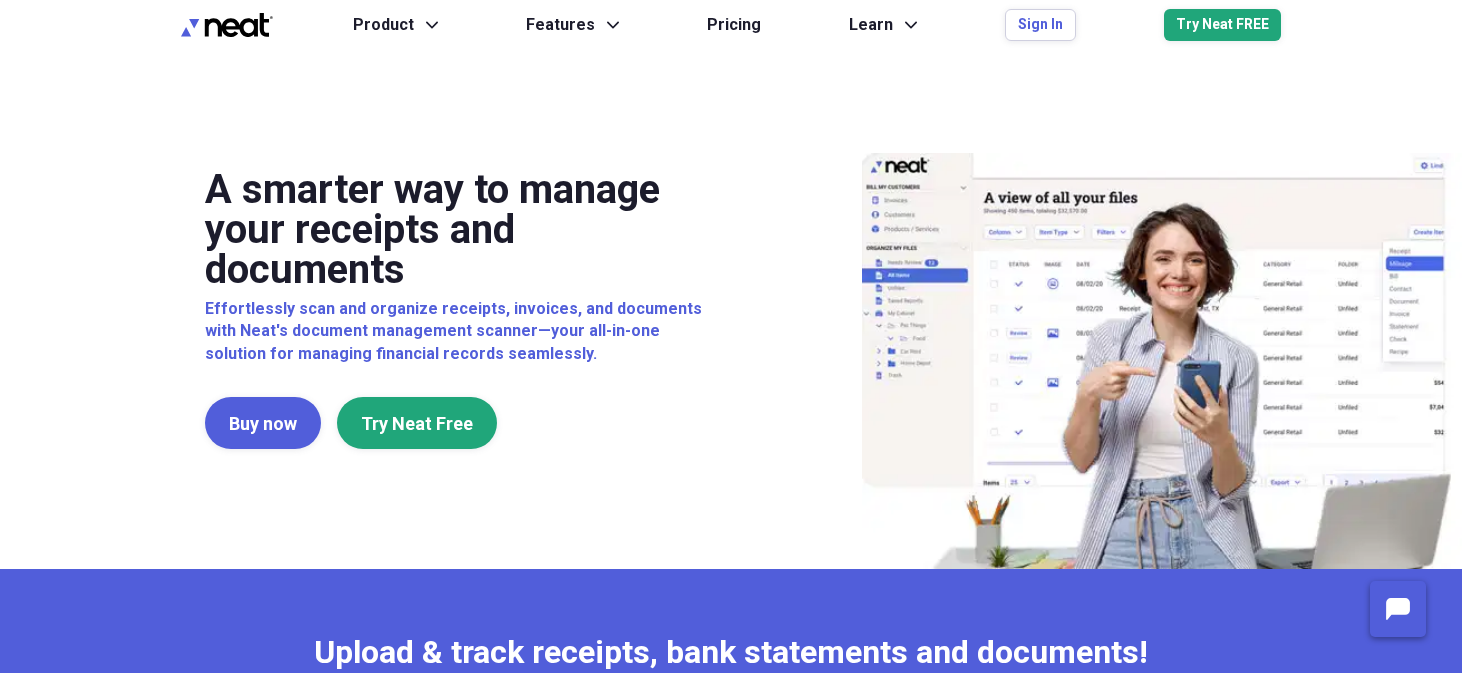 scroll, scrollTop: 0, scrollLeft: 0, axis: both 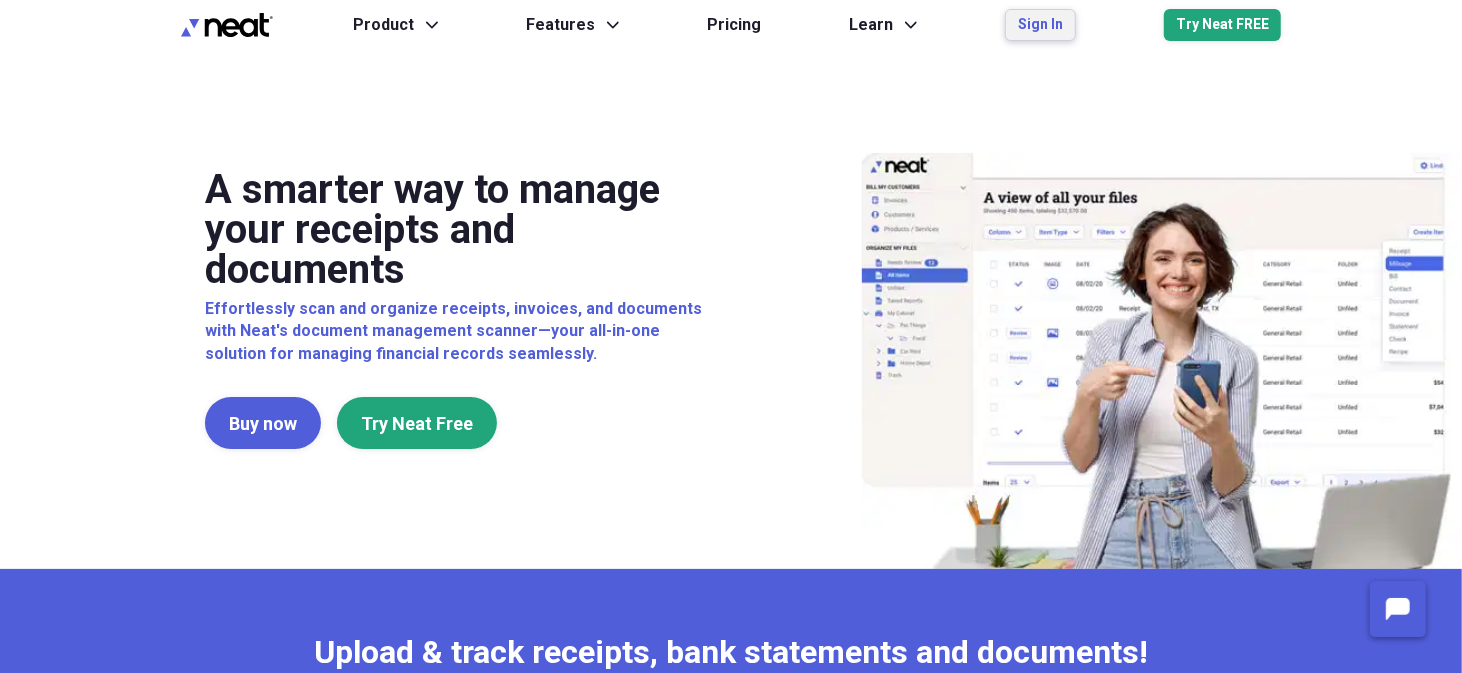 click on "Sign In" at bounding box center (1040, 25) 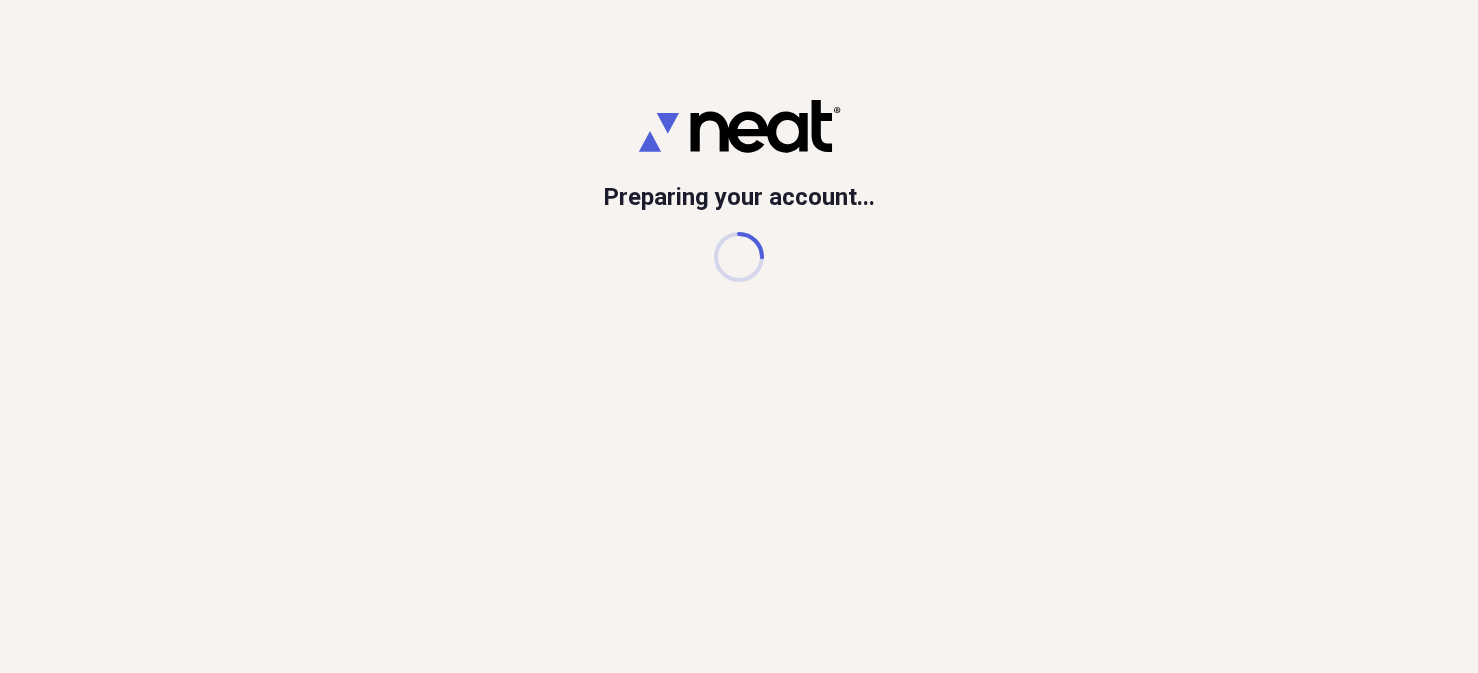 scroll, scrollTop: 0, scrollLeft: 0, axis: both 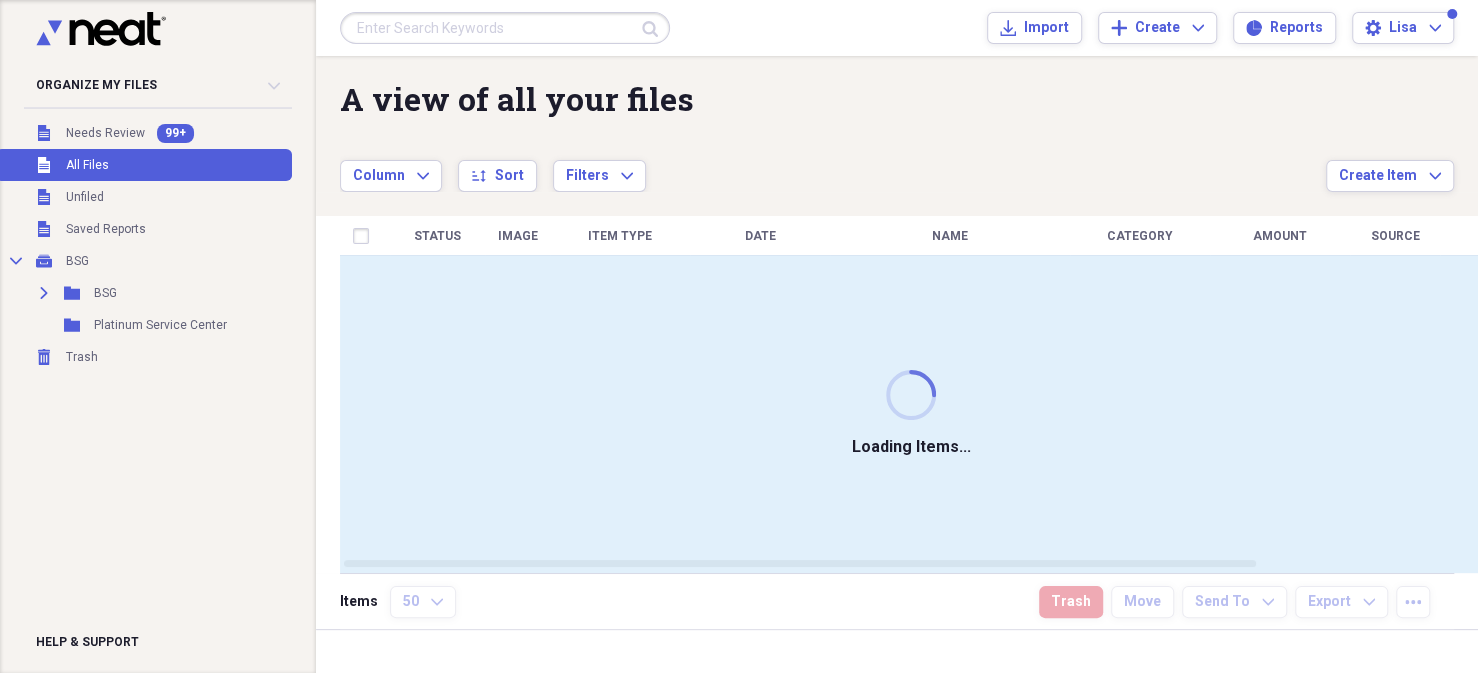 click at bounding box center [505, 28] 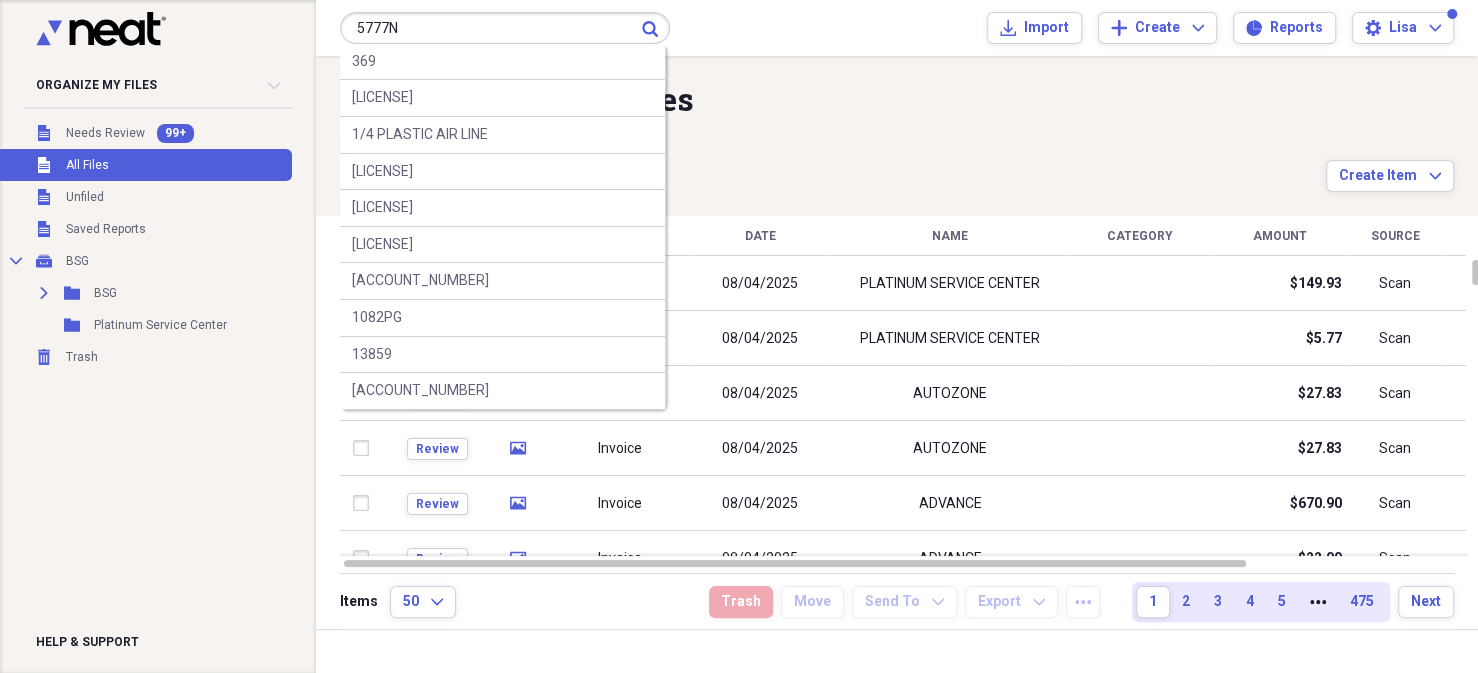 type on "[NUMBER]" 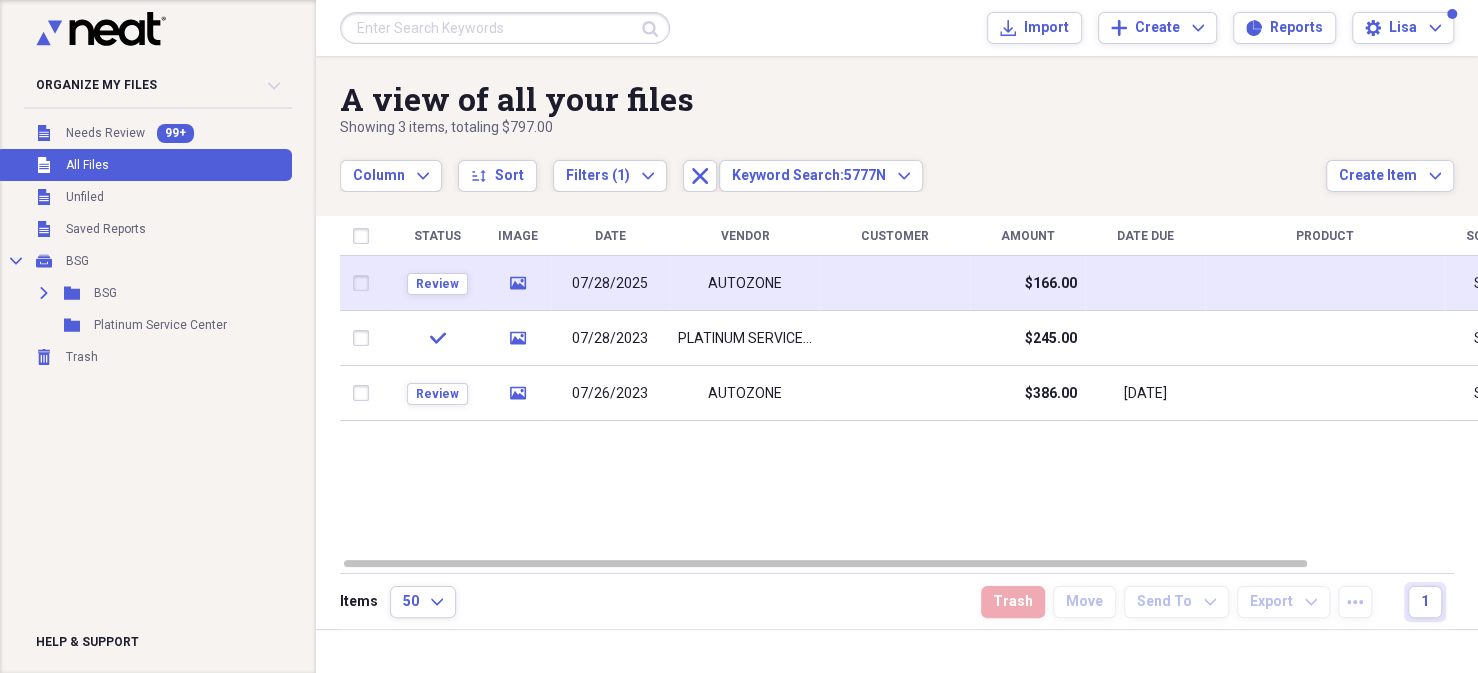 click on "media" 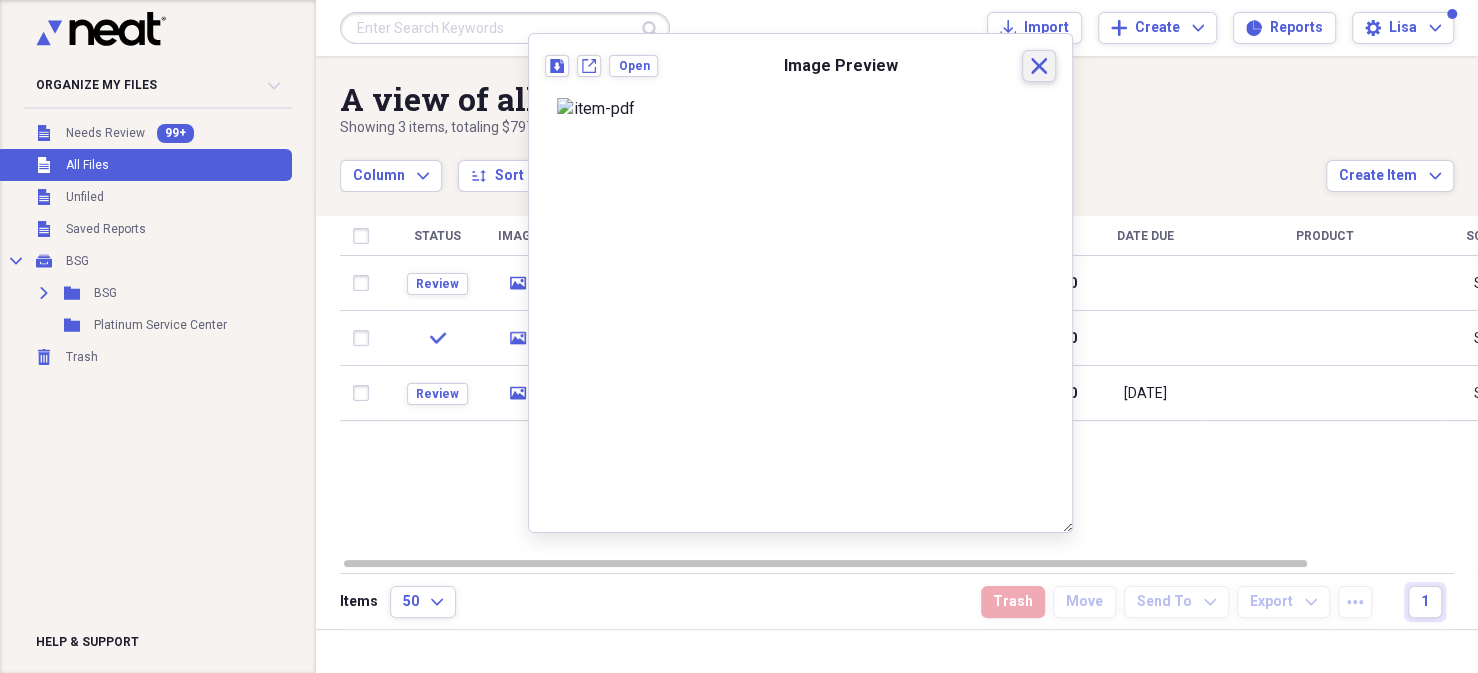click on "Close" 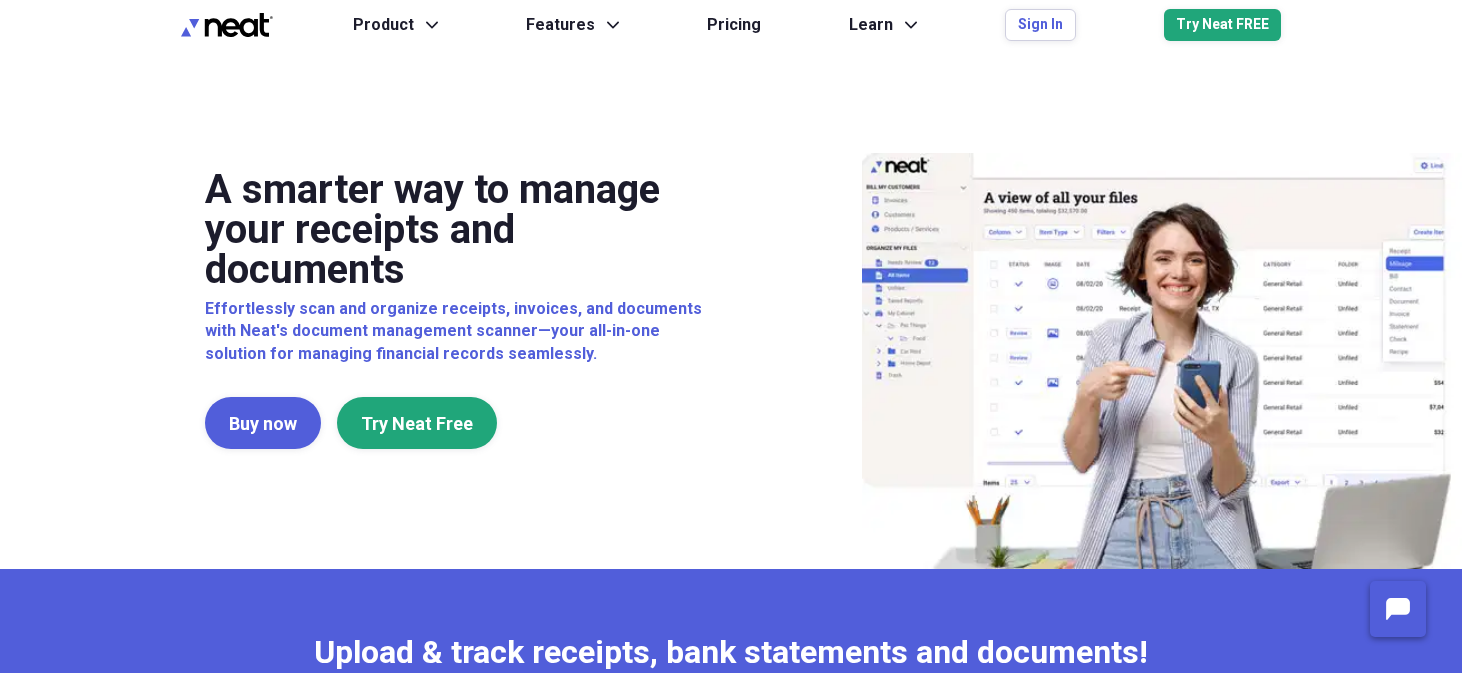 scroll, scrollTop: 0, scrollLeft: 0, axis: both 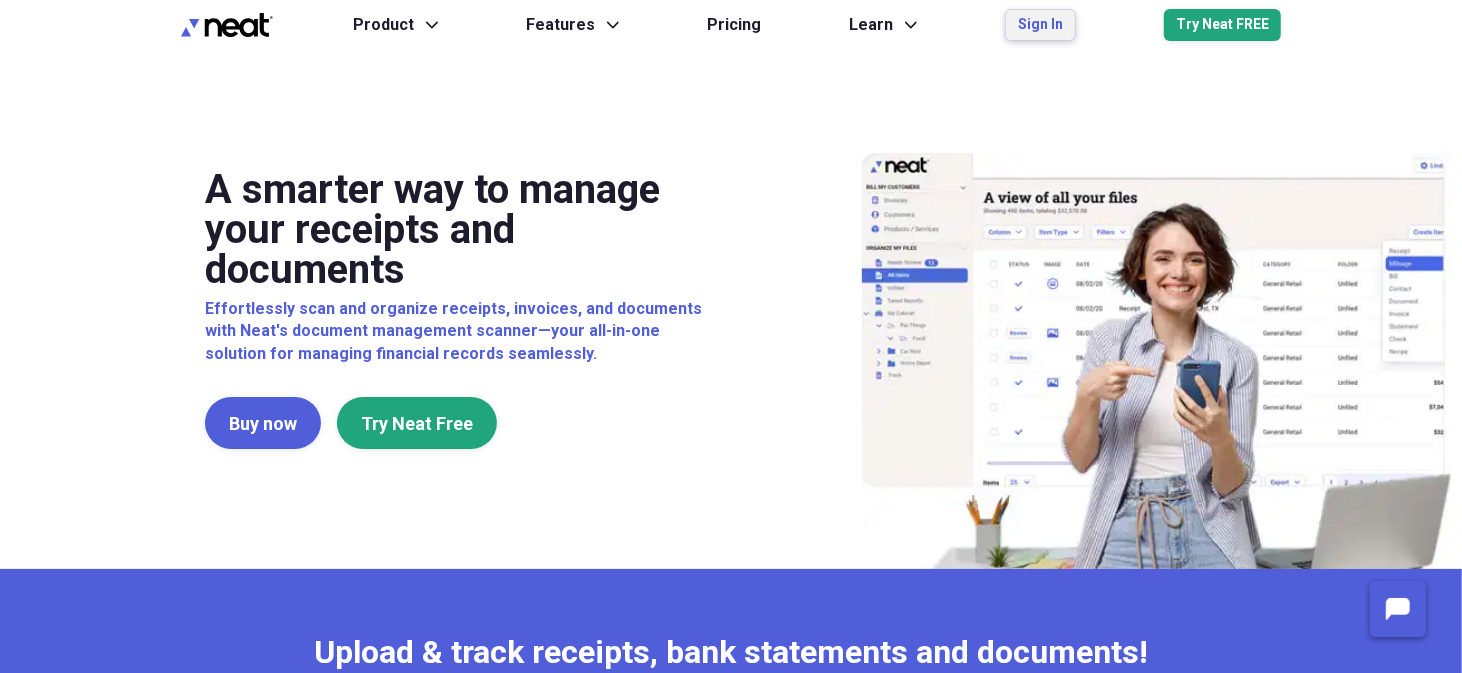 click on "Sign In" at bounding box center [1040, 25] 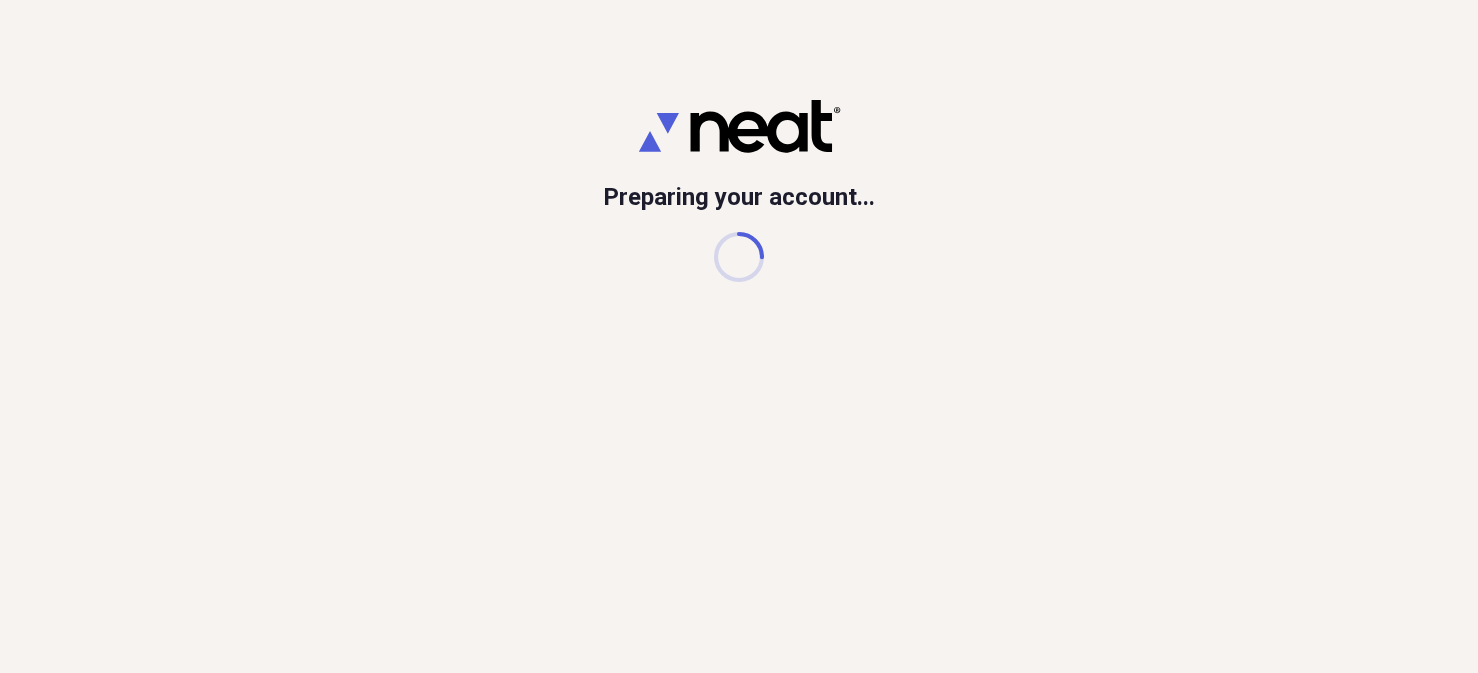 scroll, scrollTop: 0, scrollLeft: 0, axis: both 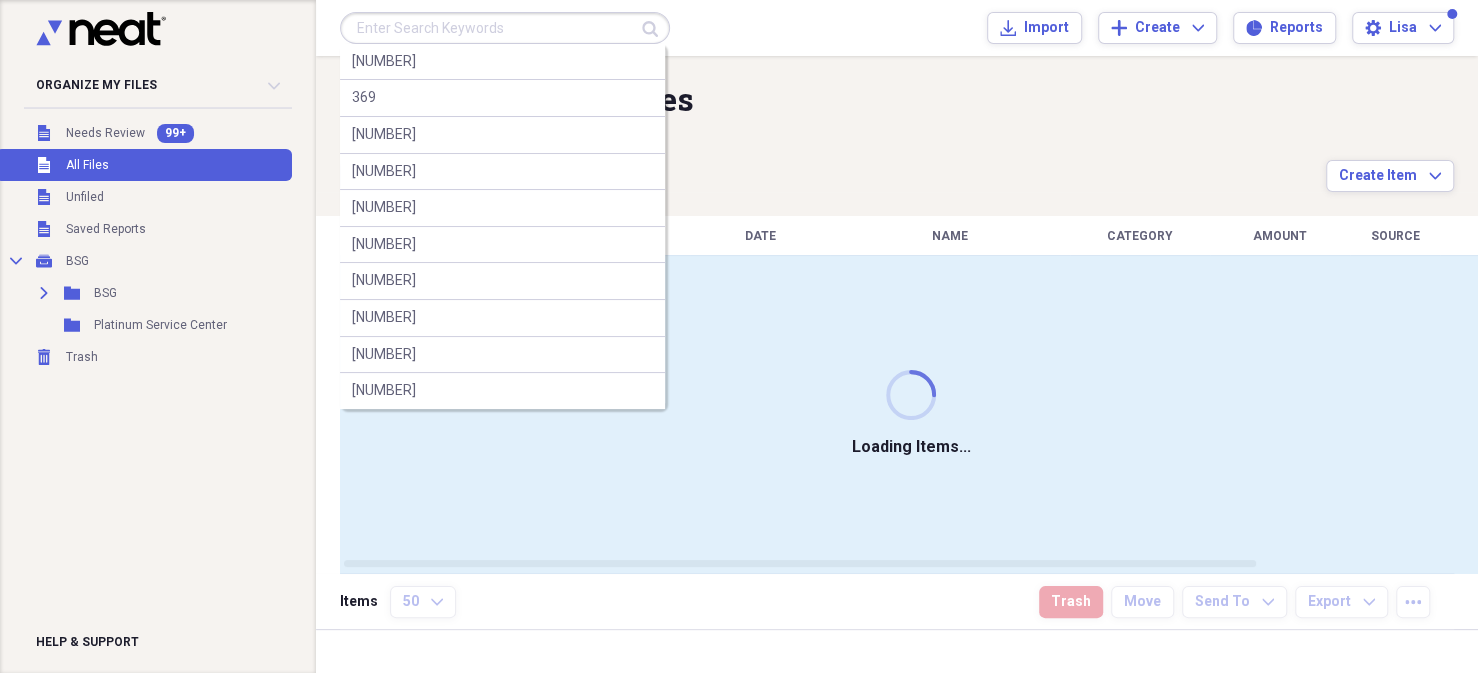 click at bounding box center [505, 28] 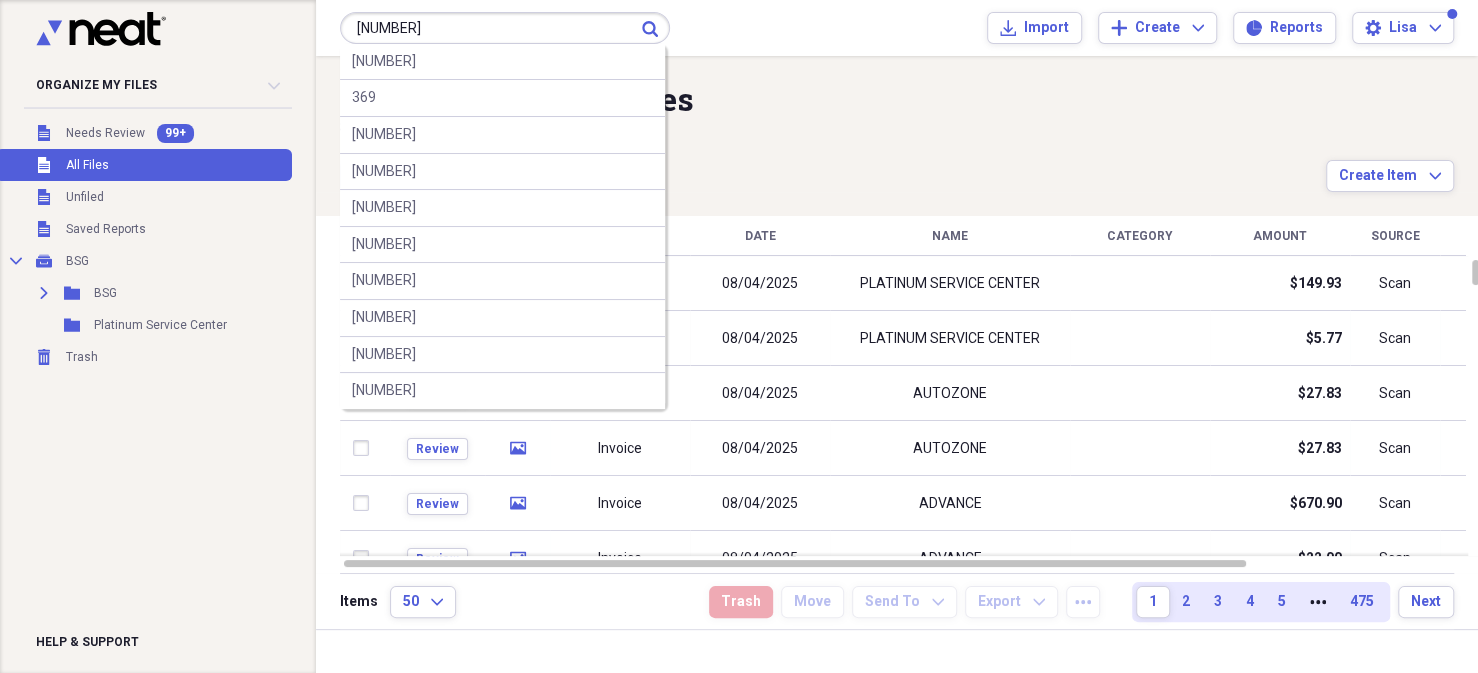 type on "[NUMBER]" 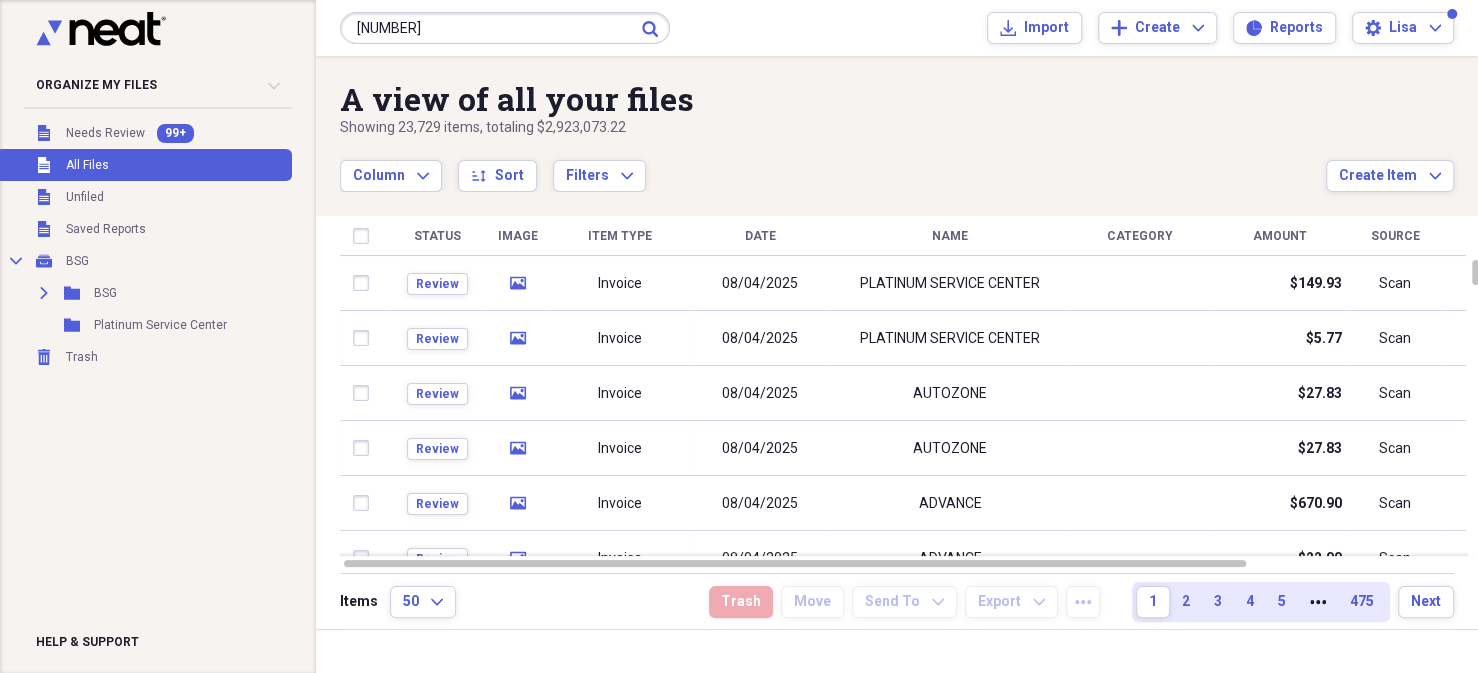 click 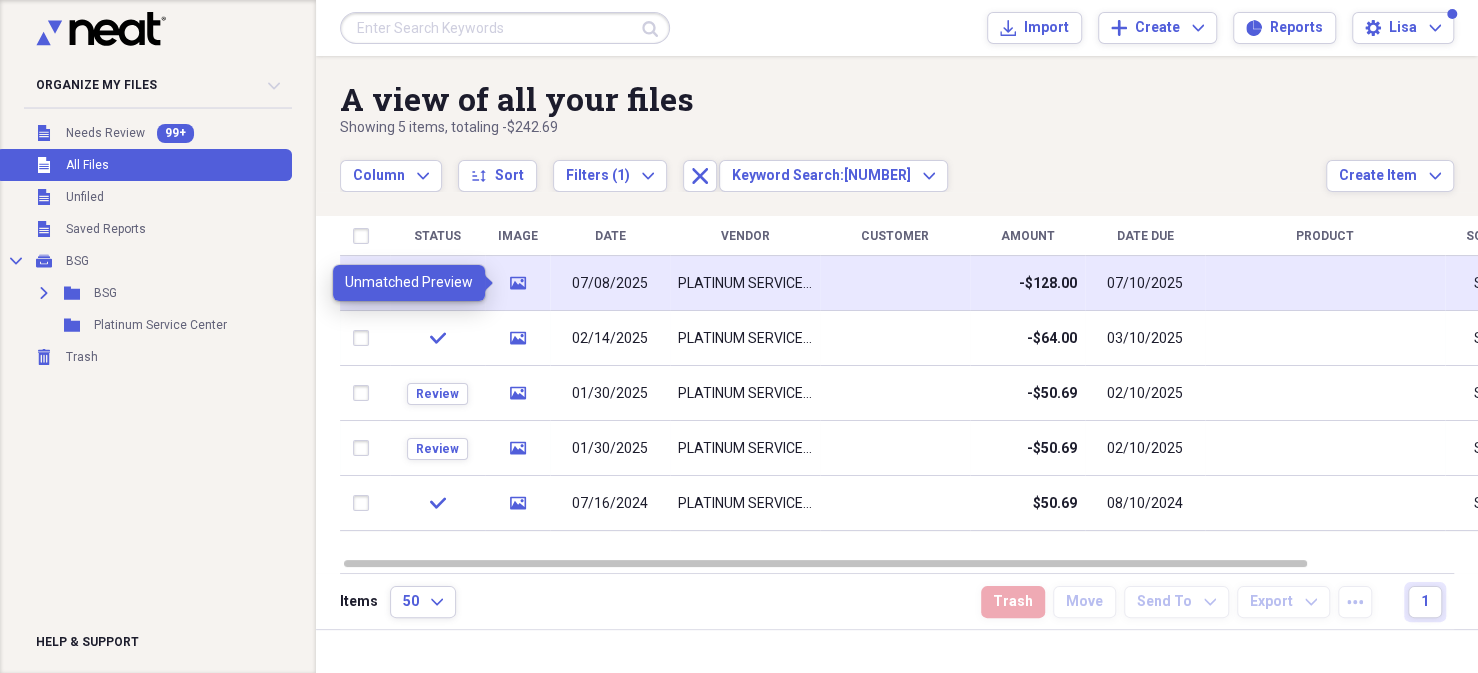 click on "media" 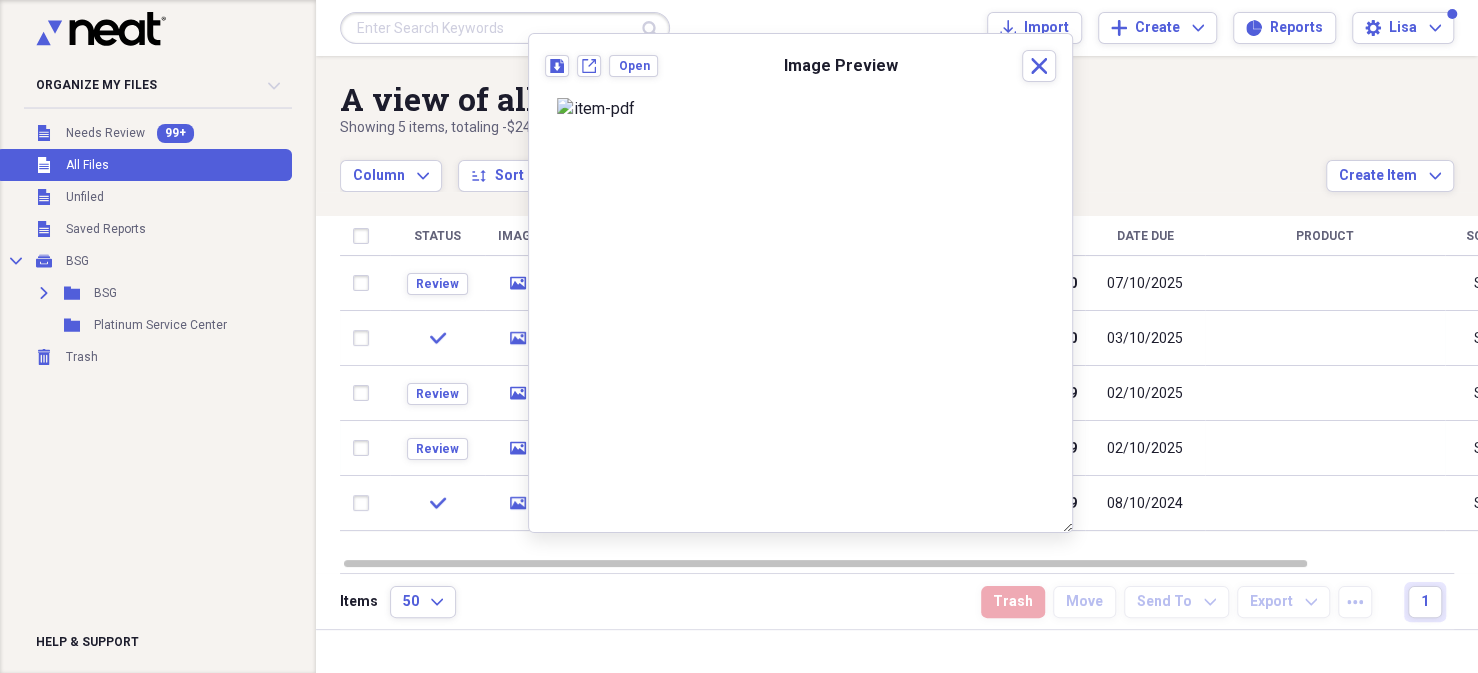 scroll, scrollTop: 0, scrollLeft: 0, axis: both 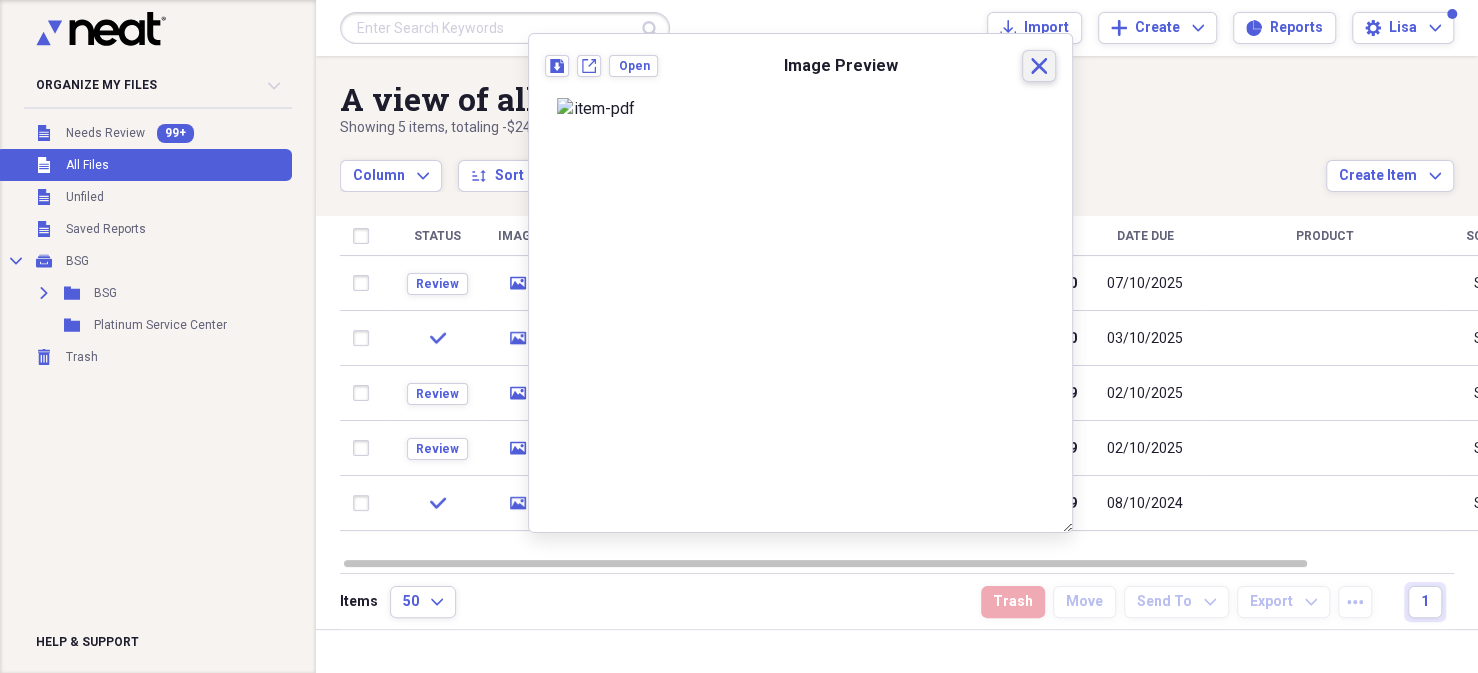 click on "Close" 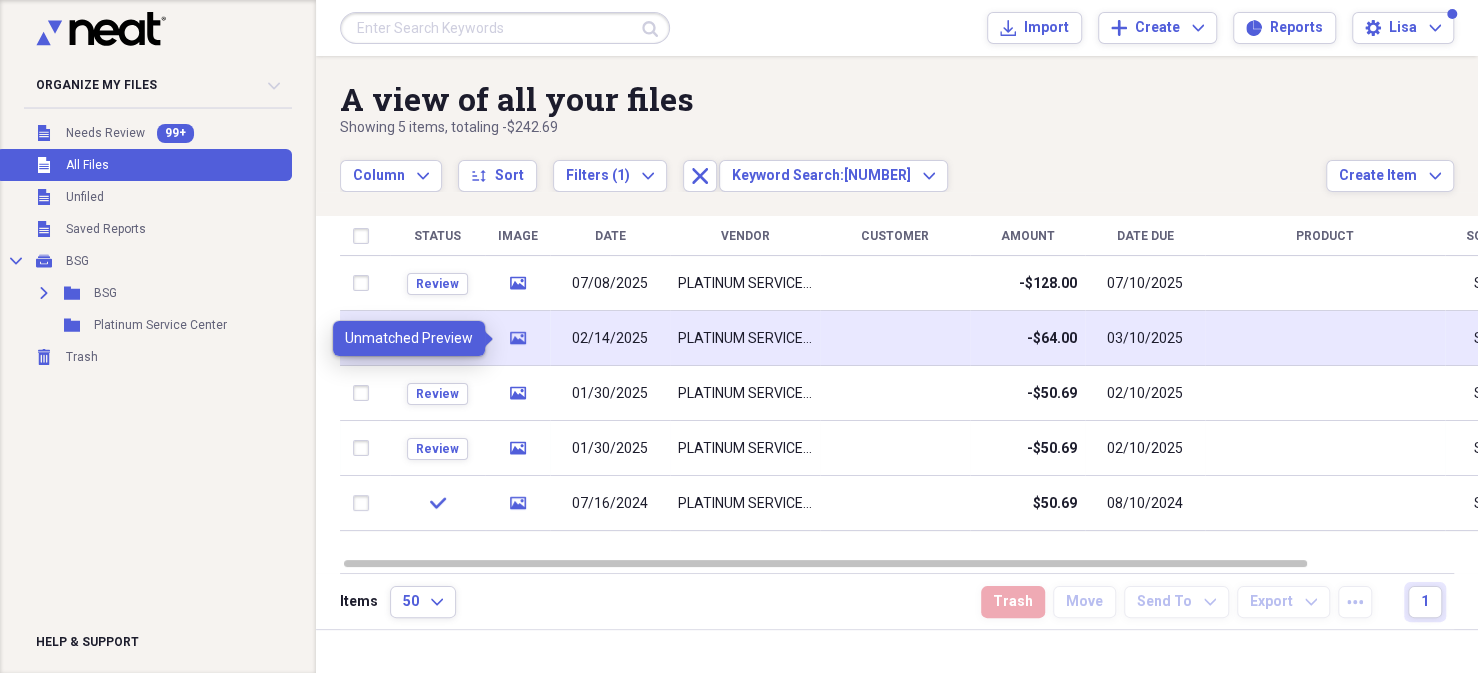 click 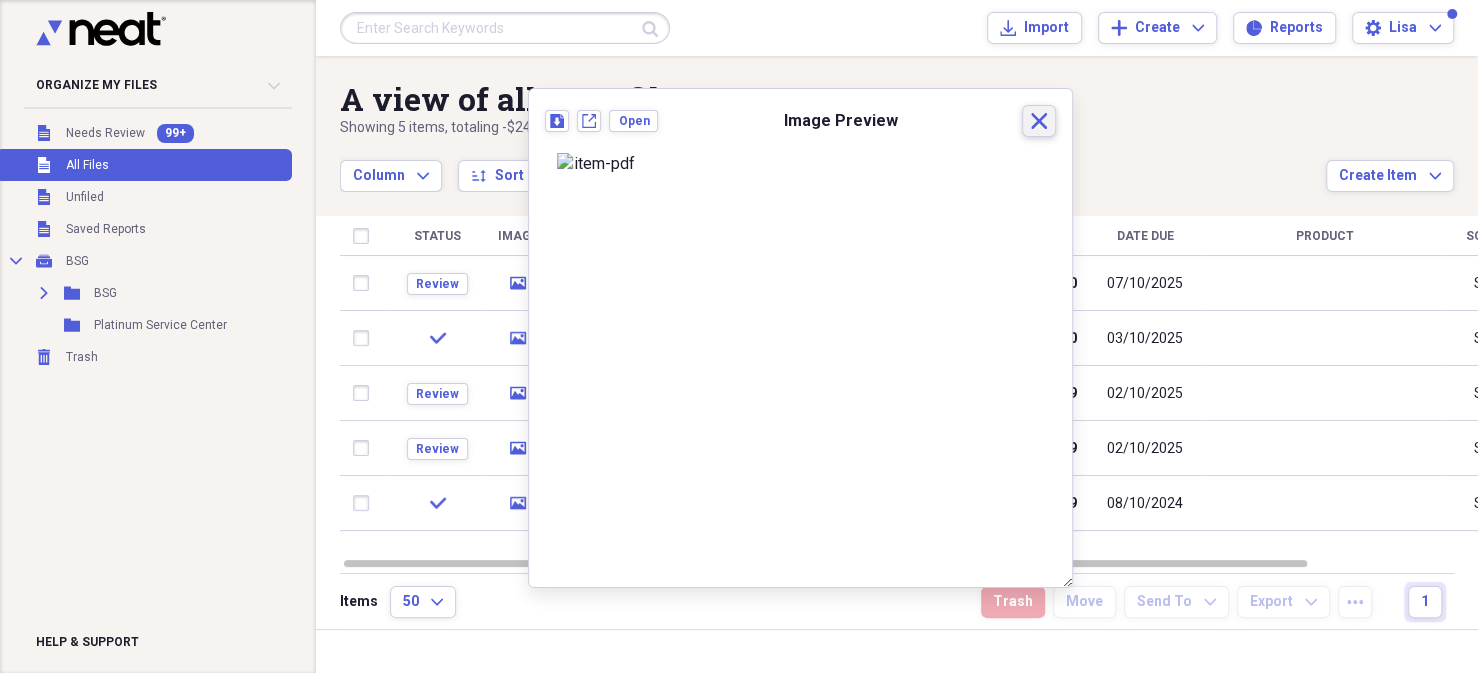 drag, startPoint x: 1018, startPoint y: 115, endPoint x: 991, endPoint y: 135, distance: 33.600594 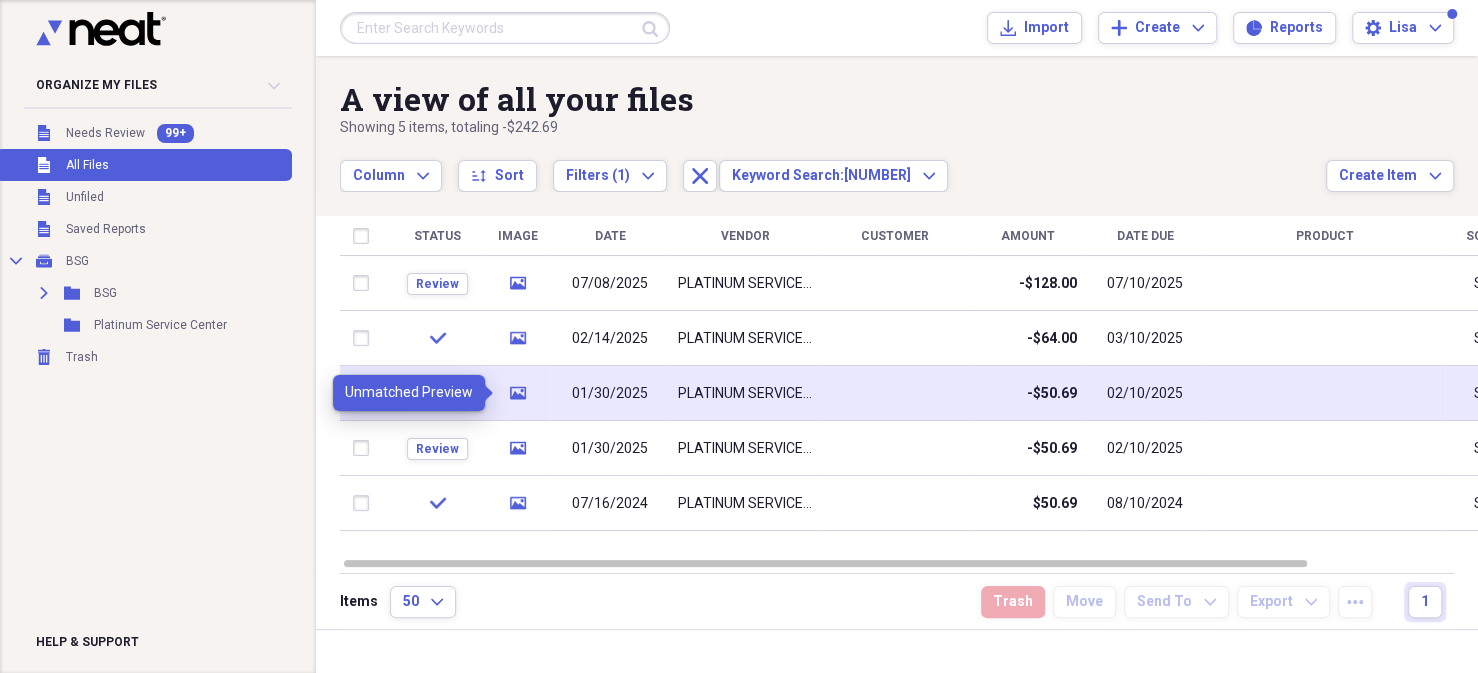 click 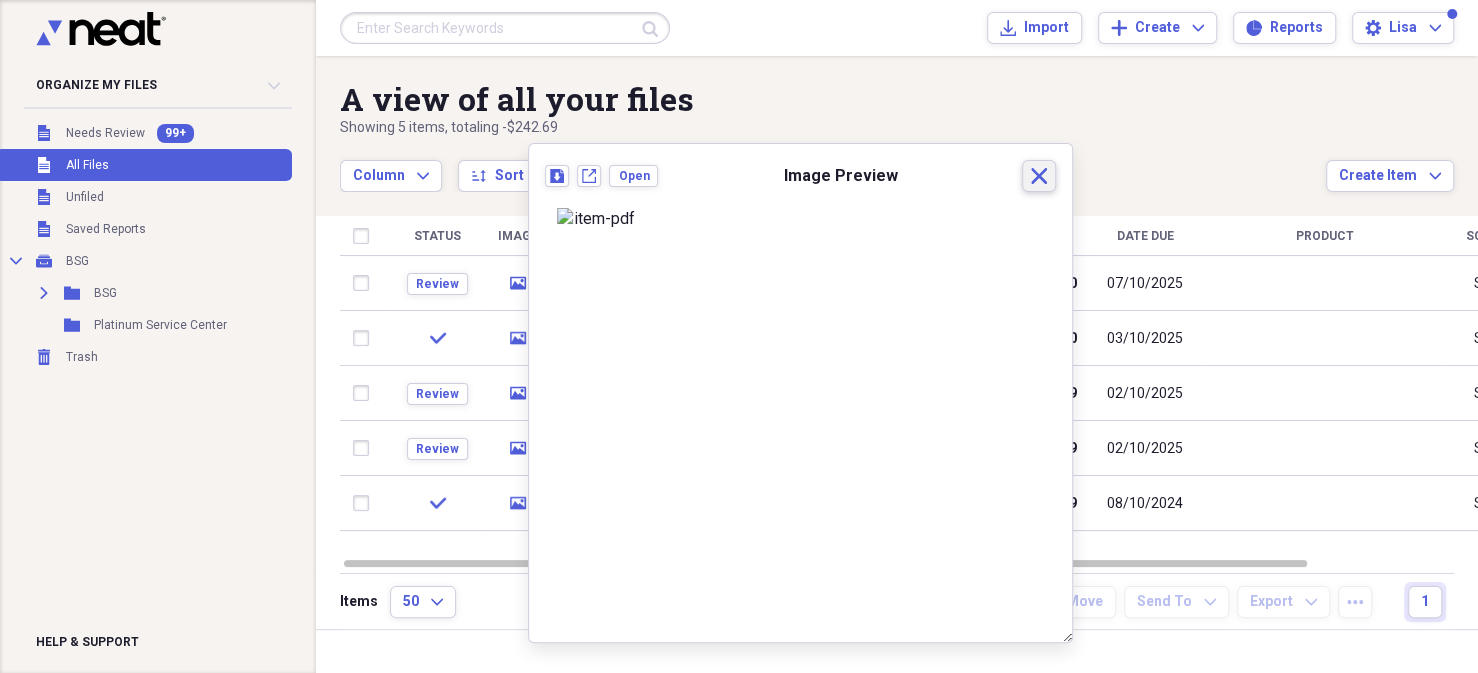 click on "Close" 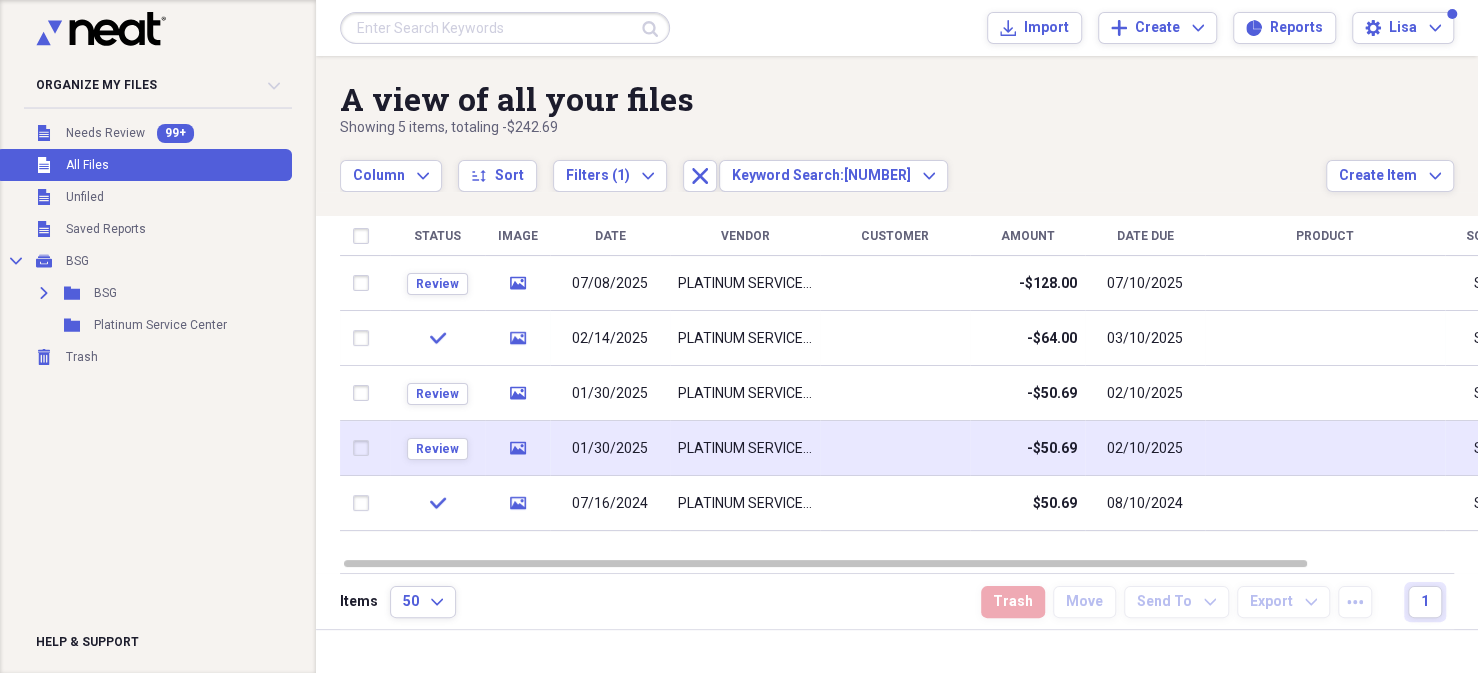 click on "media" 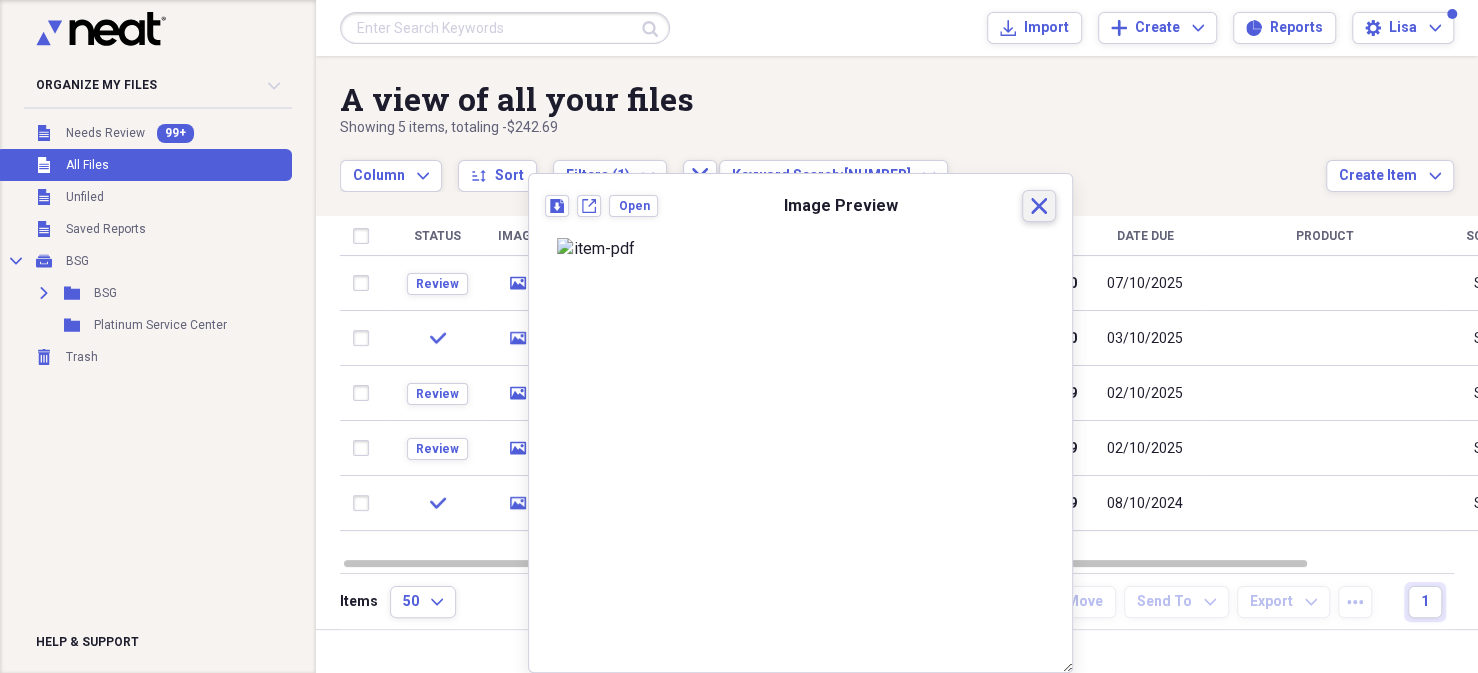 click 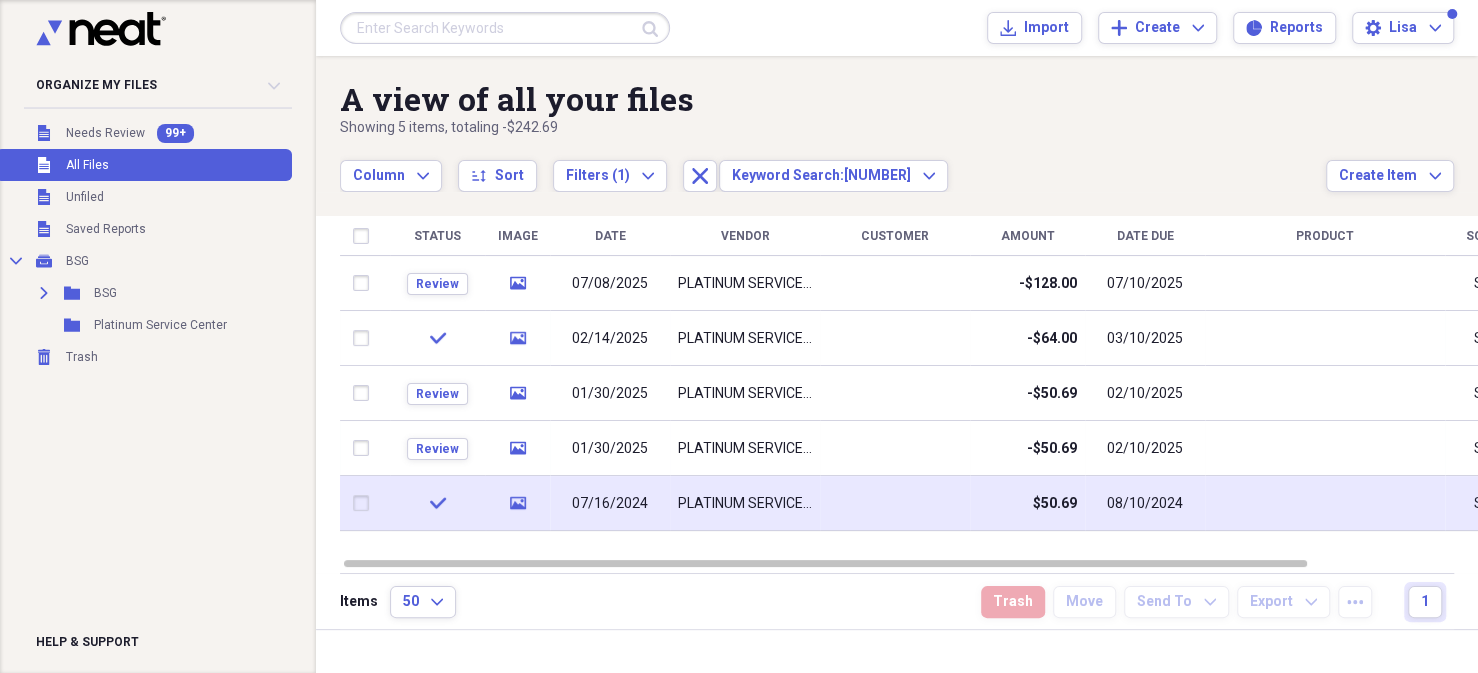 click 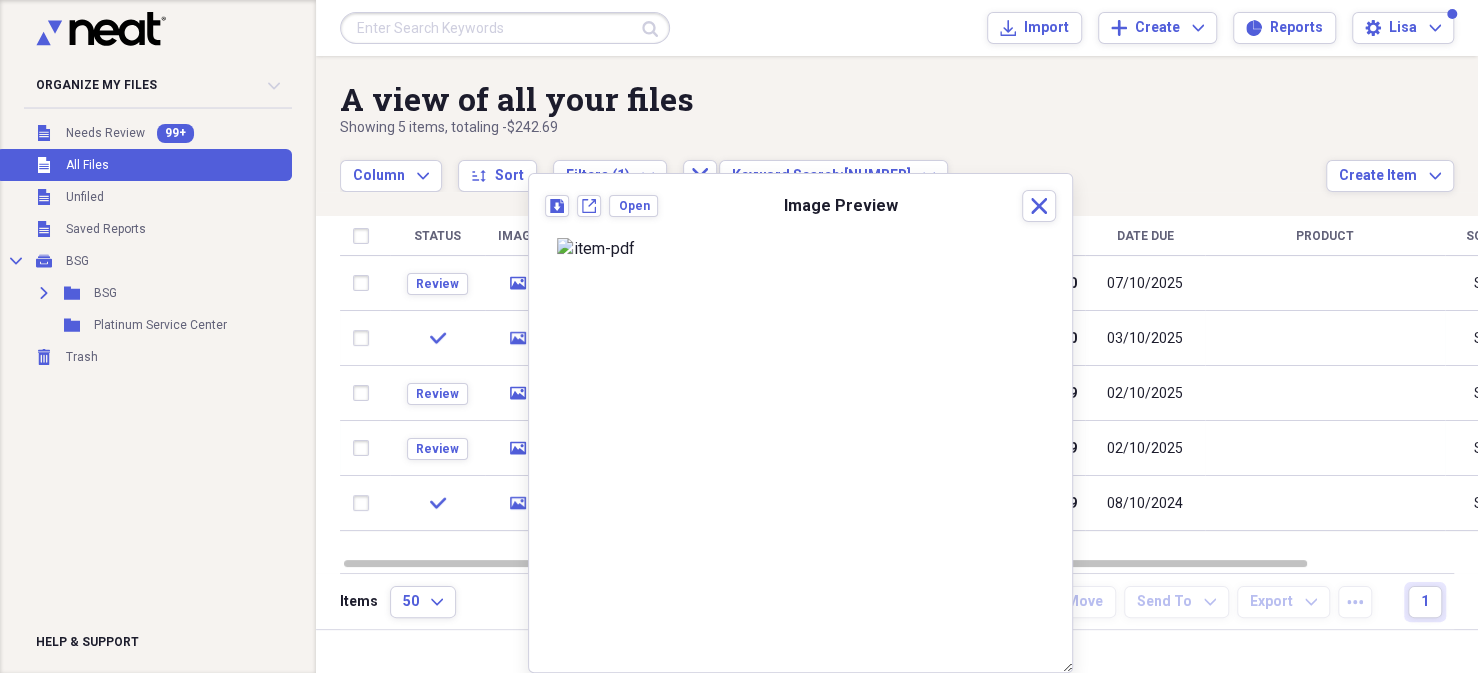 click on "A view of all your files" at bounding box center [833, 99] 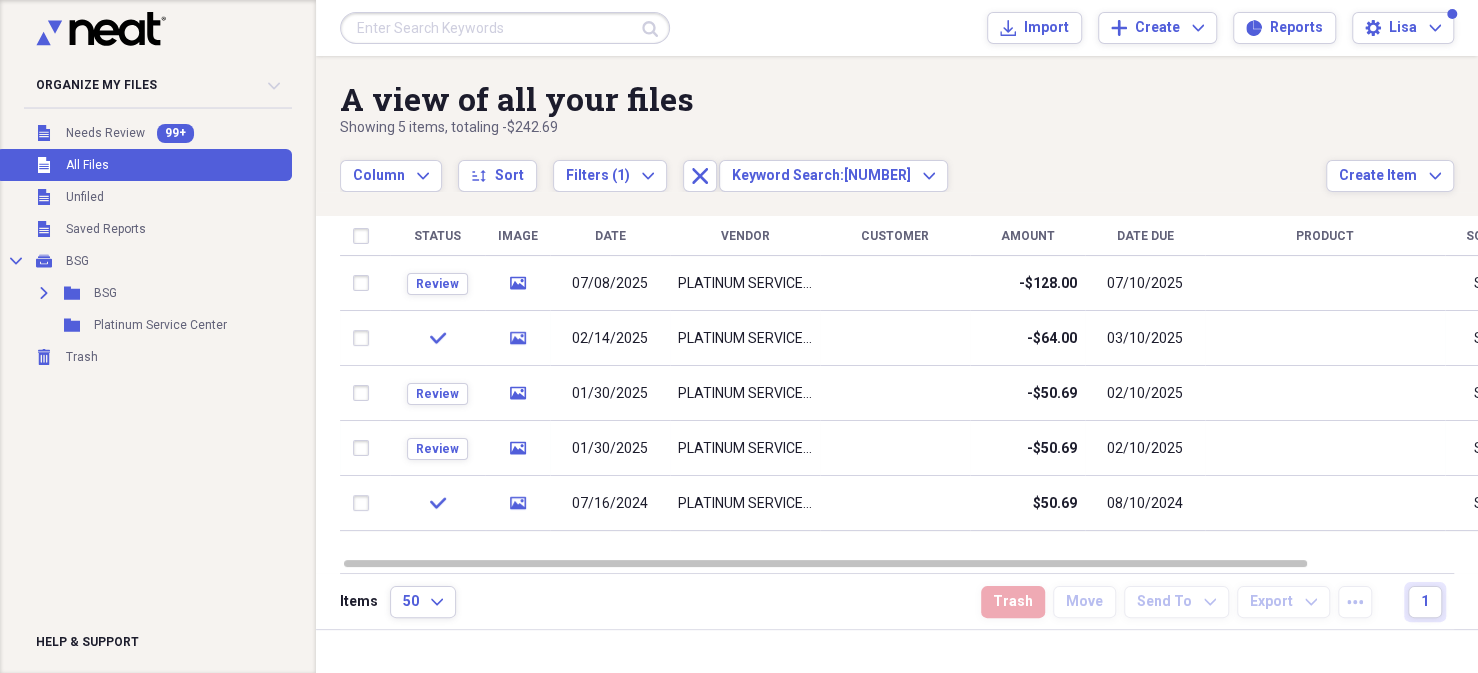 click at bounding box center [505, 28] 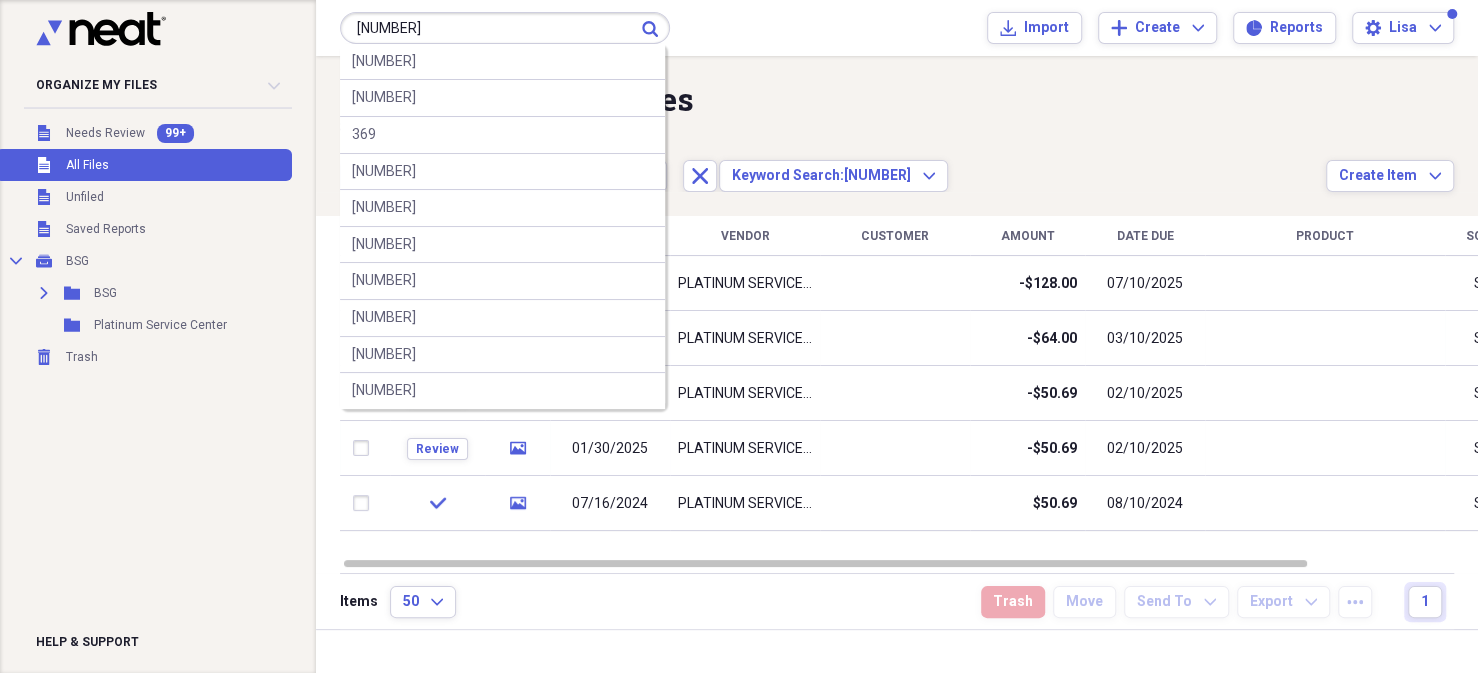 type on "[NUMBER]" 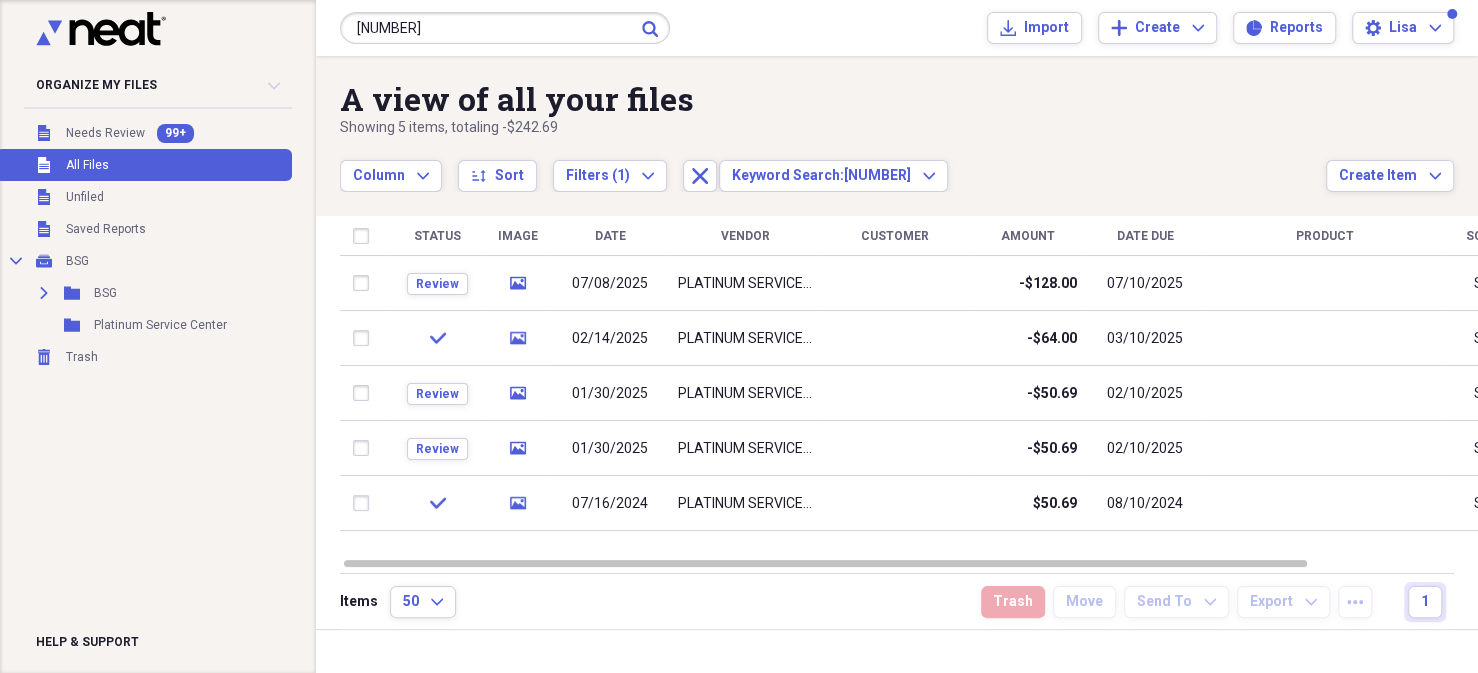 click on "Submit" 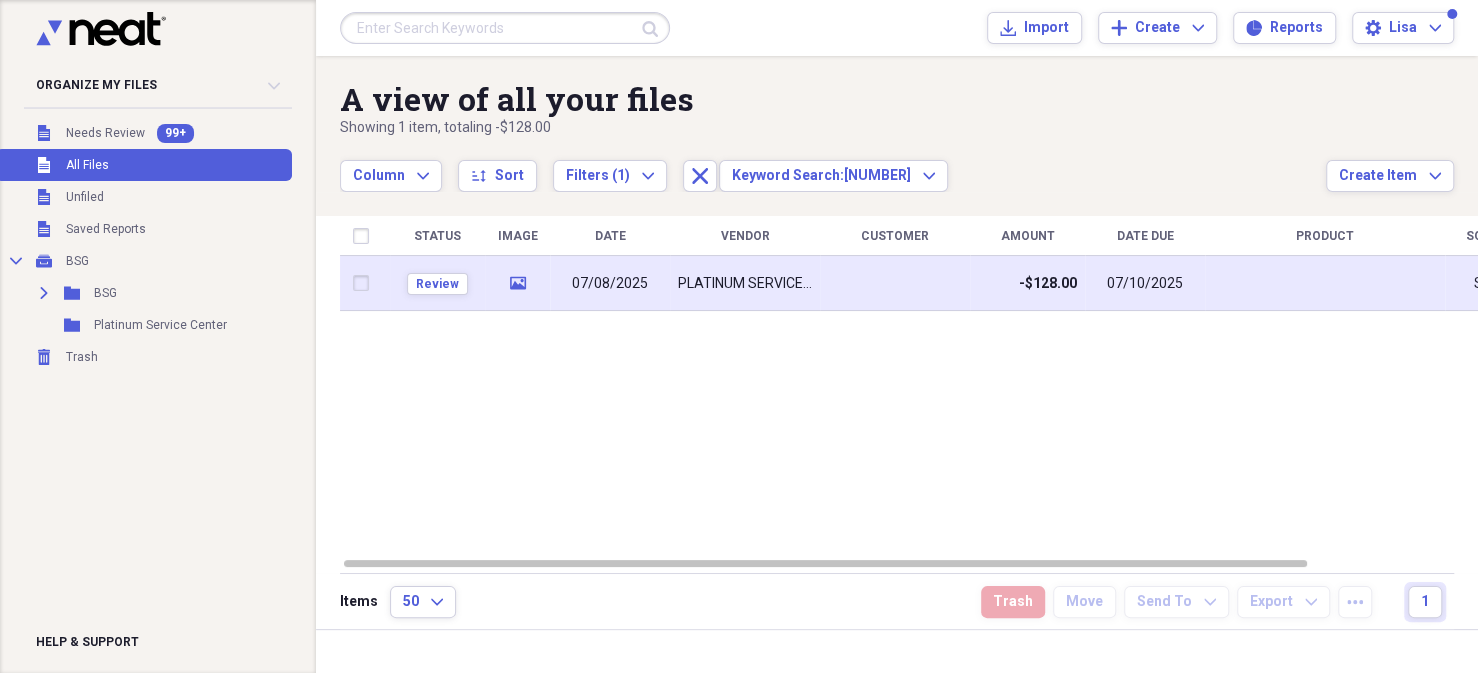 click on "media" 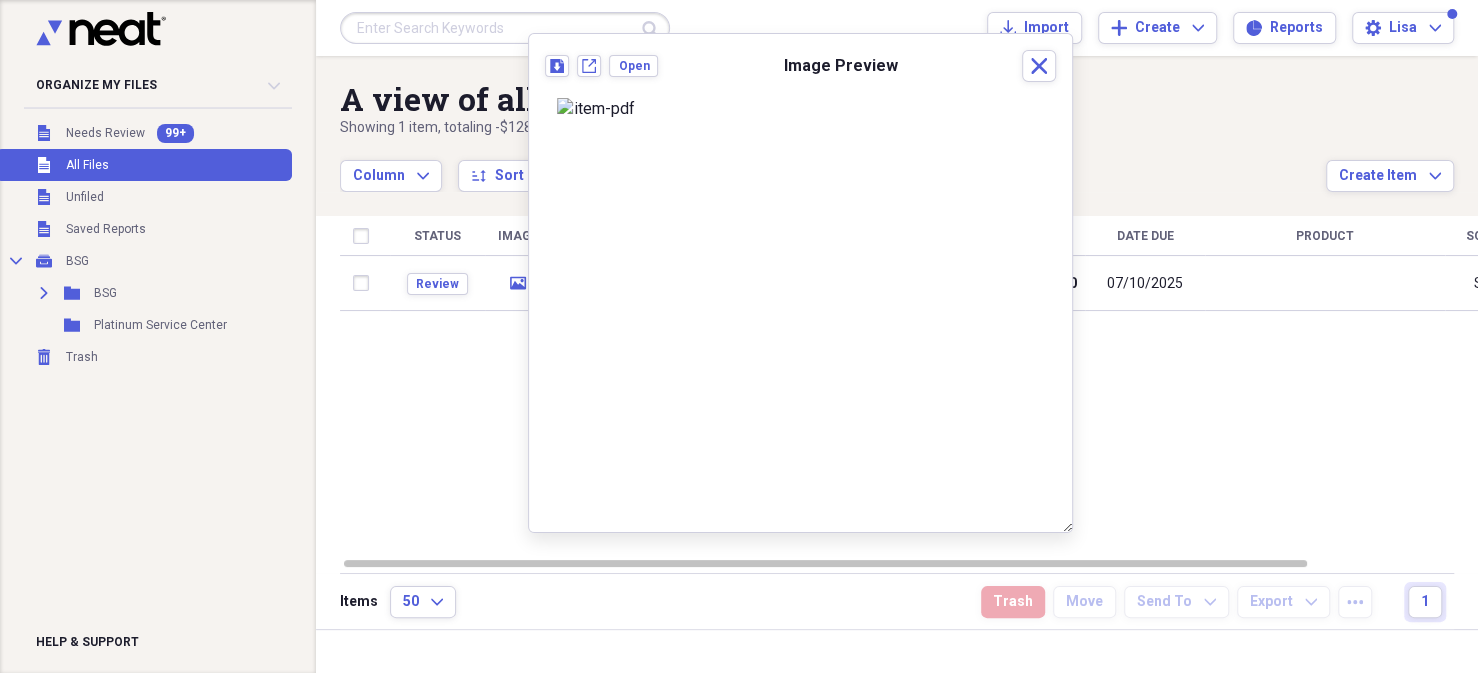scroll, scrollTop: 0, scrollLeft: 0, axis: both 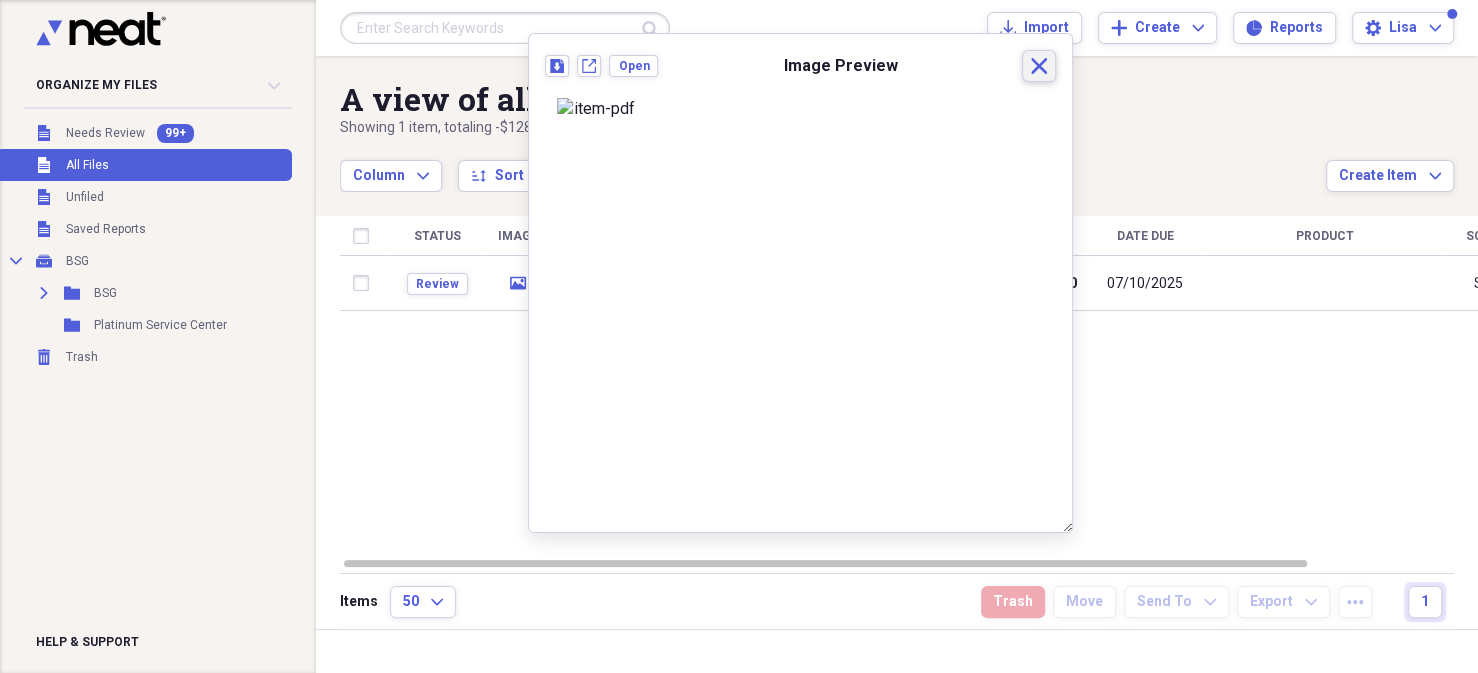 click 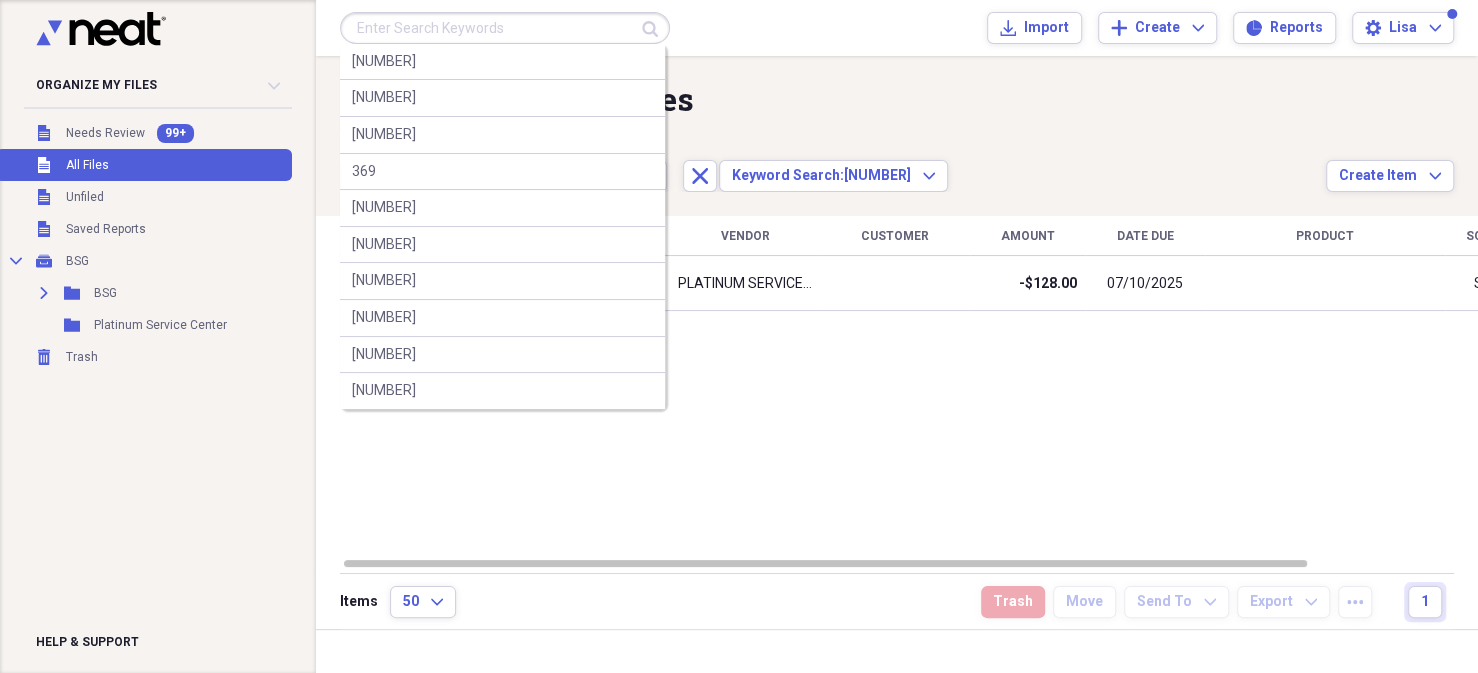 click at bounding box center (505, 28) 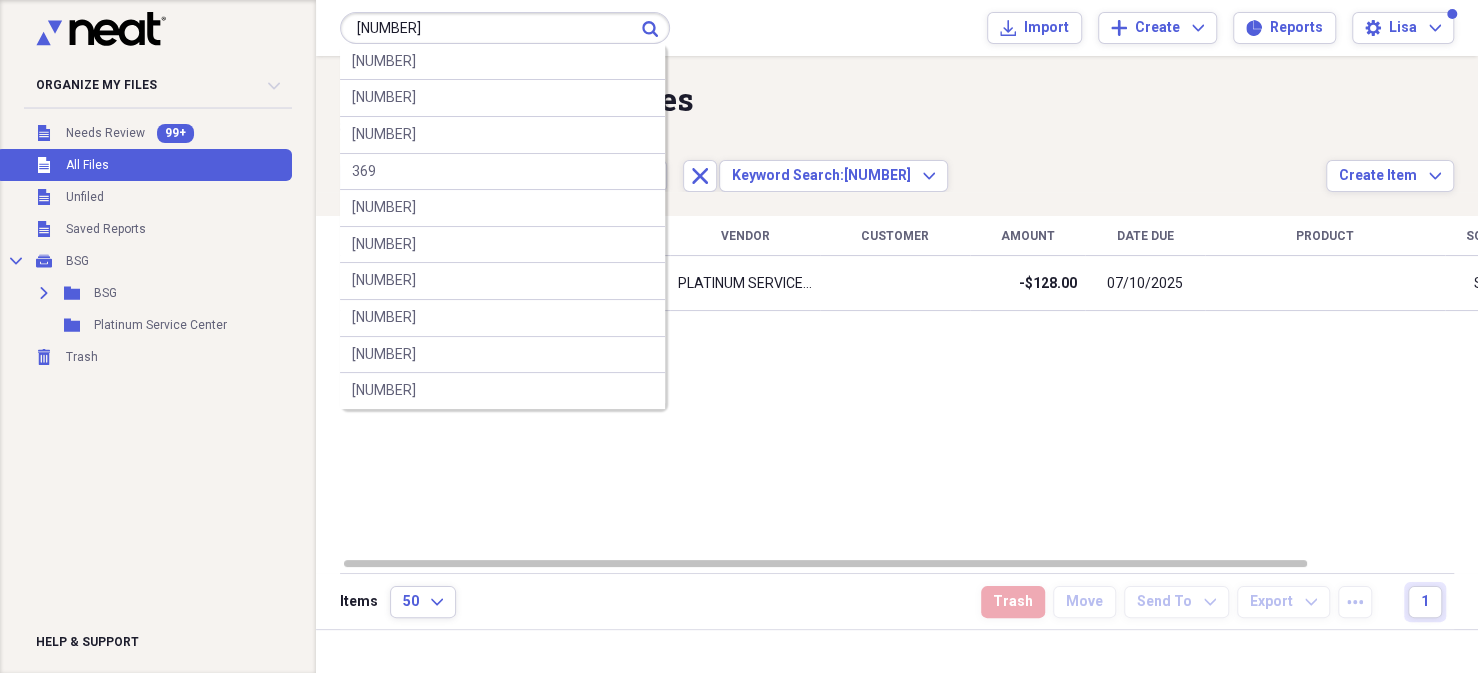 type on "[NUMBER]" 